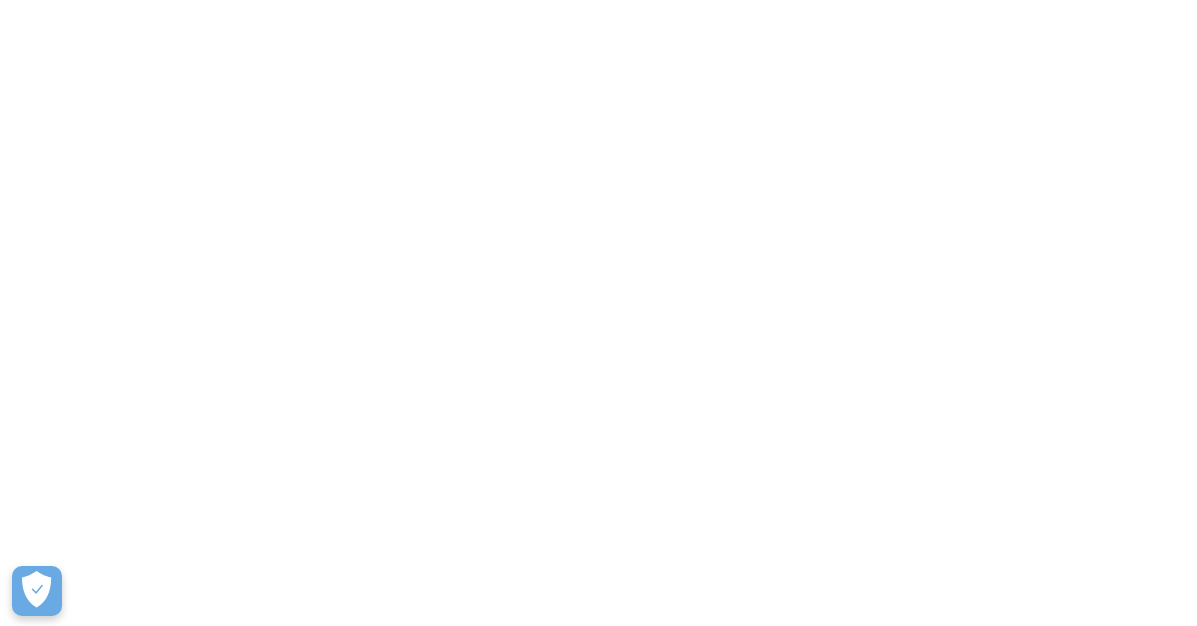 scroll, scrollTop: 0, scrollLeft: 0, axis: both 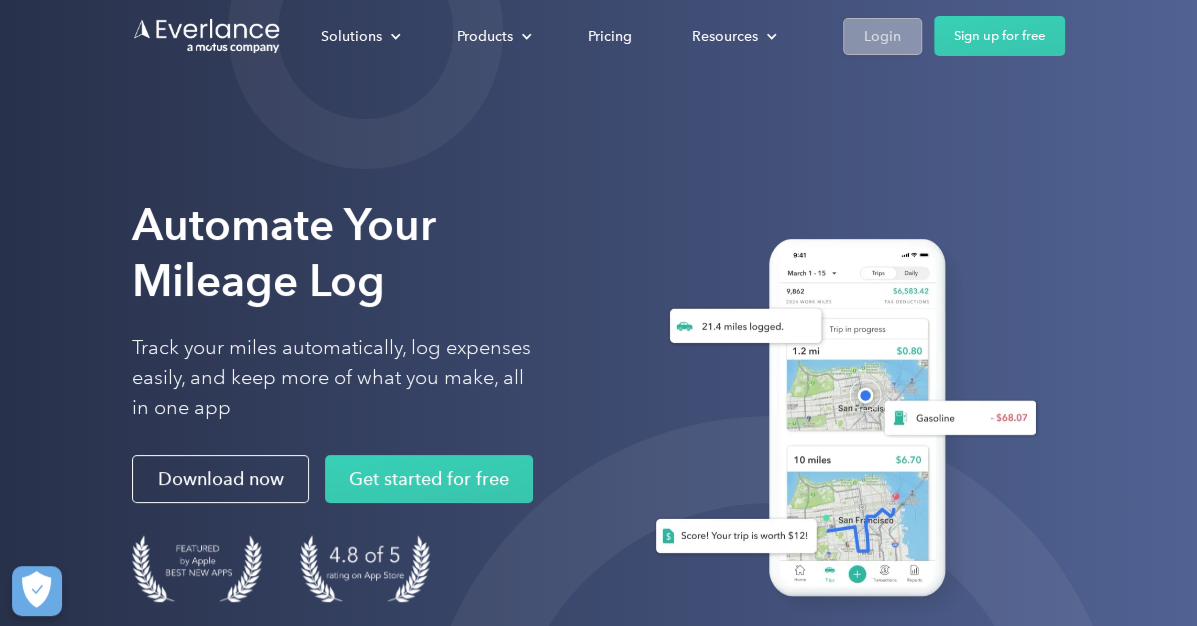 click on "Login" at bounding box center (882, 36) 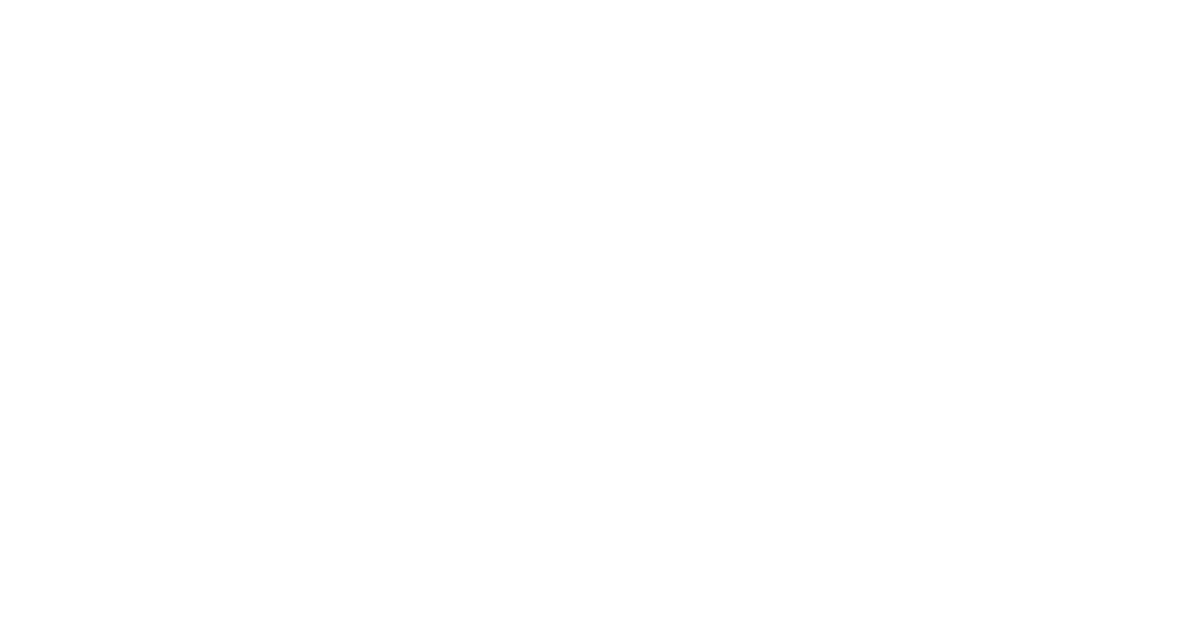 scroll, scrollTop: 0, scrollLeft: 0, axis: both 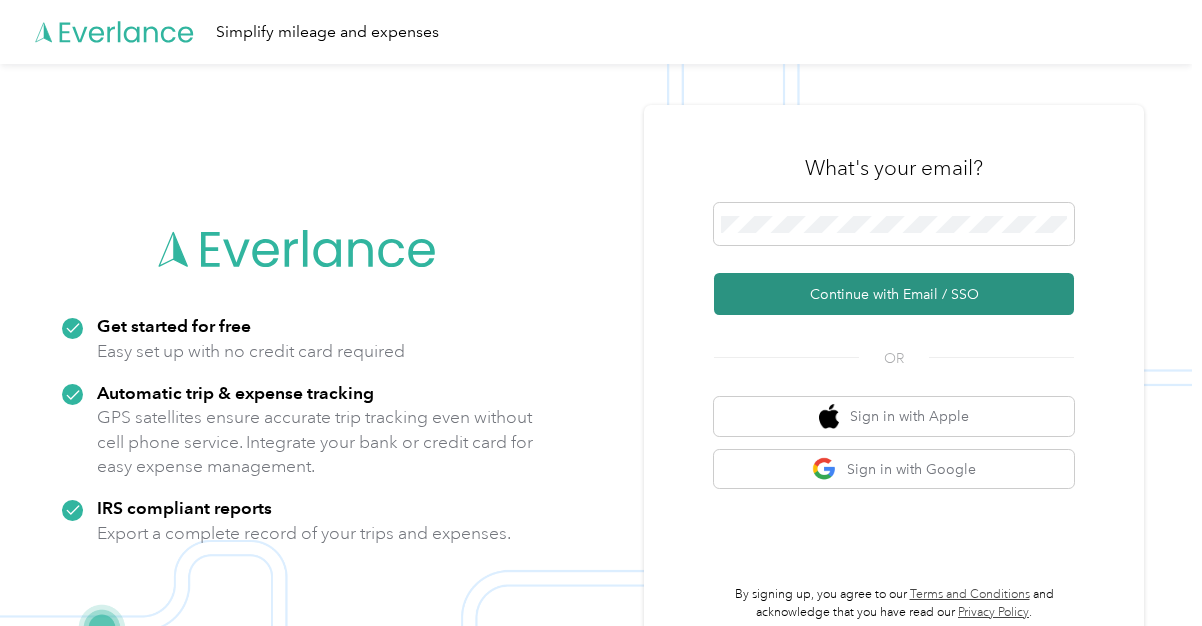 click on "Continue with Email / SSO" at bounding box center (894, 294) 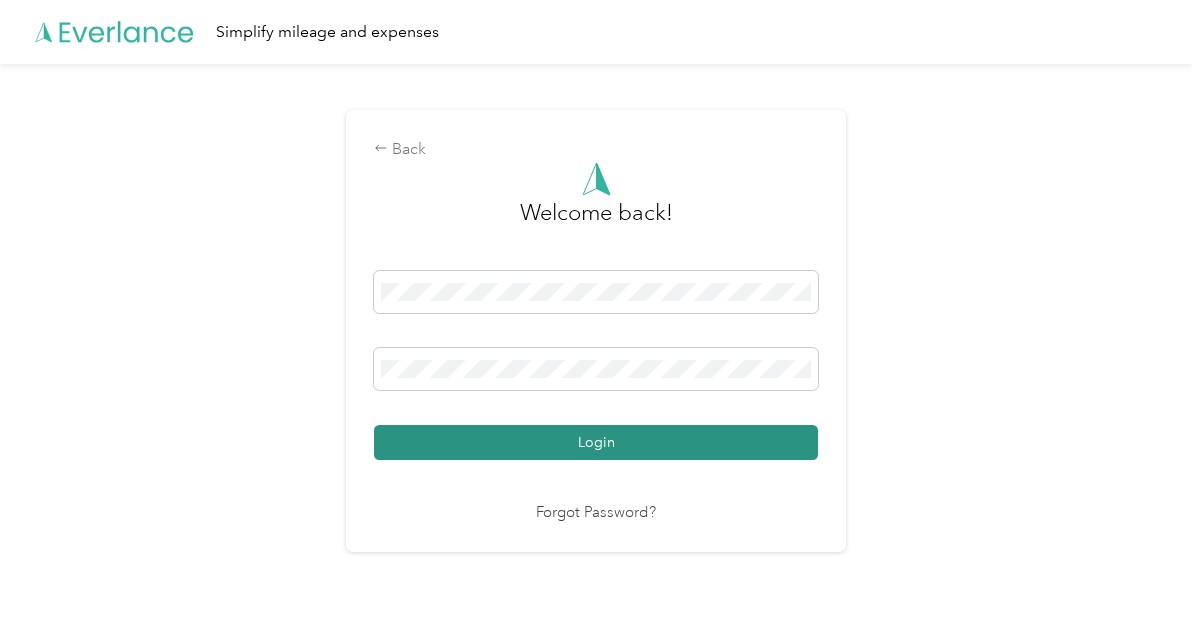 click on "Login" at bounding box center [596, 442] 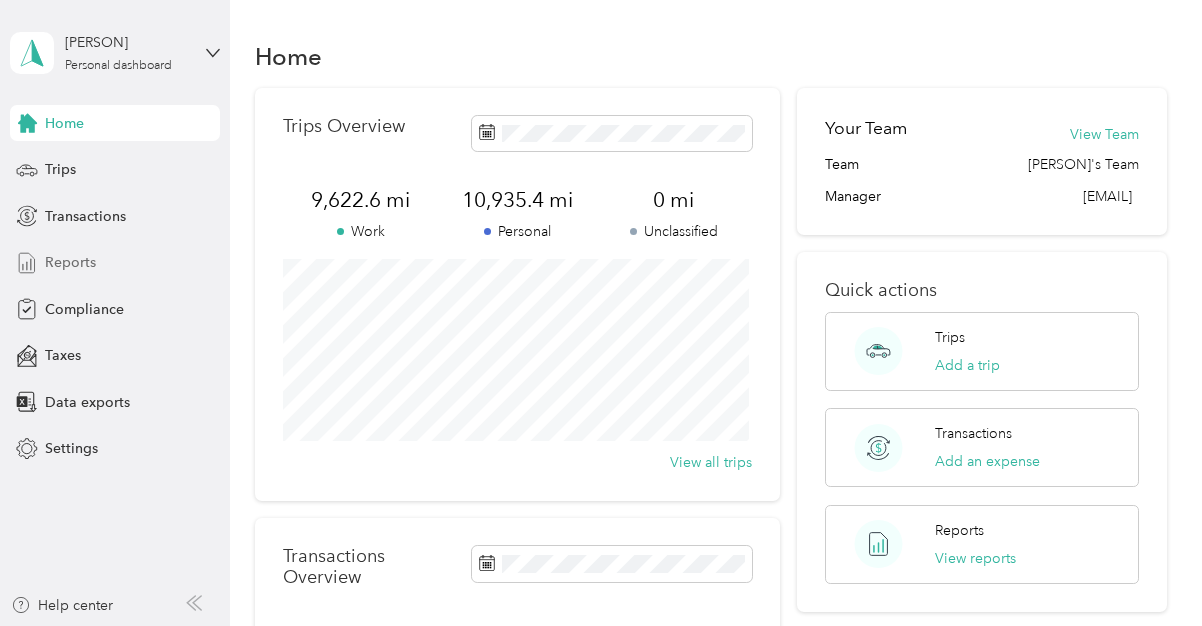 click on "Reports" at bounding box center [70, 262] 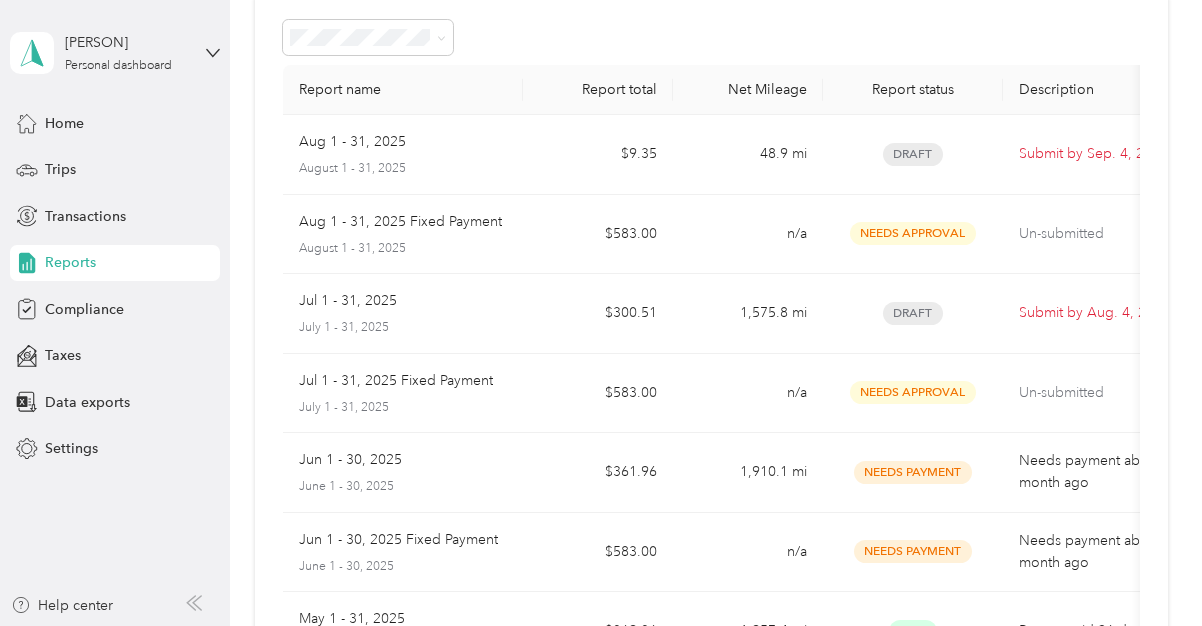 scroll, scrollTop: 98, scrollLeft: 0, axis: vertical 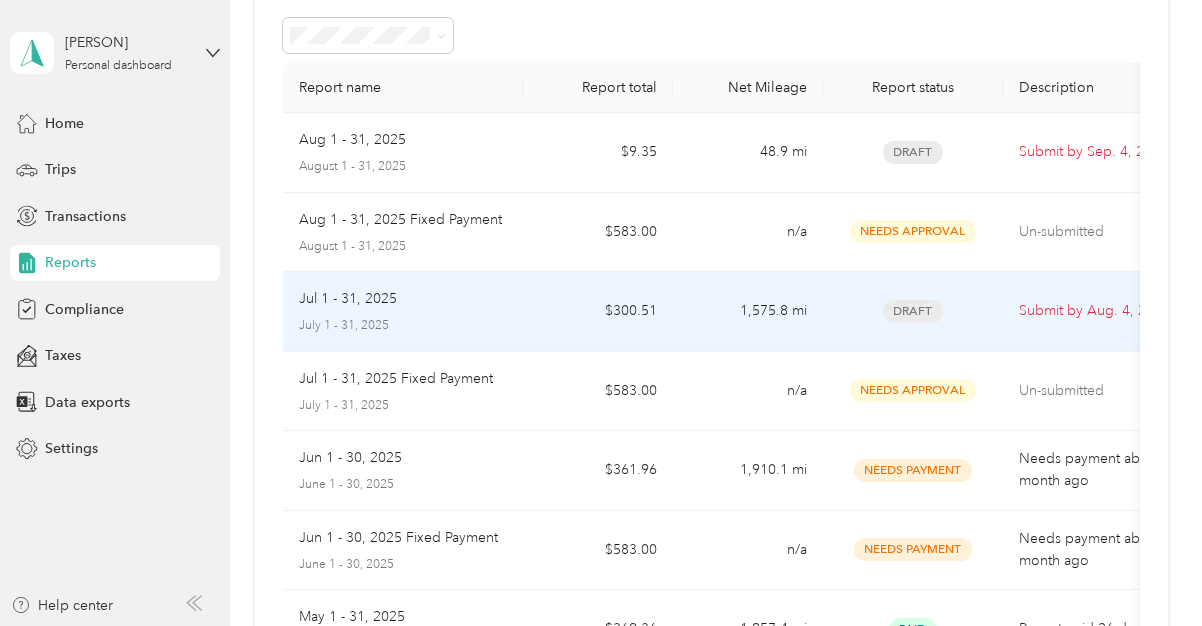 click on "Submit  by   Aug. 4, 2025" at bounding box center (1103, 311) 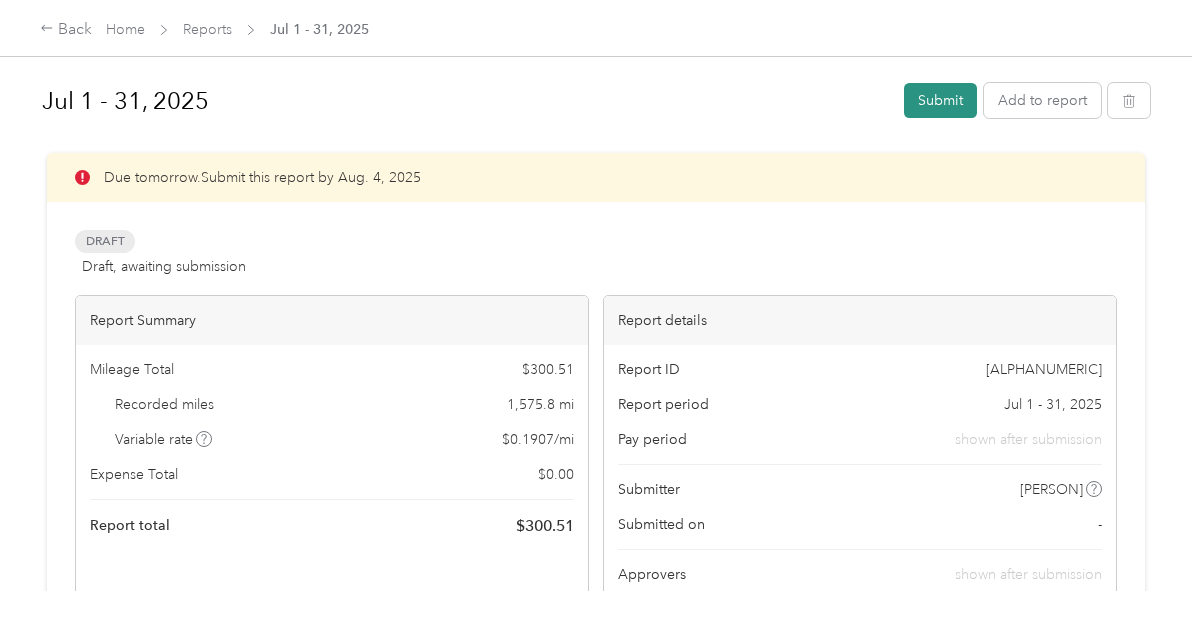 click on "Submit" at bounding box center (940, 100) 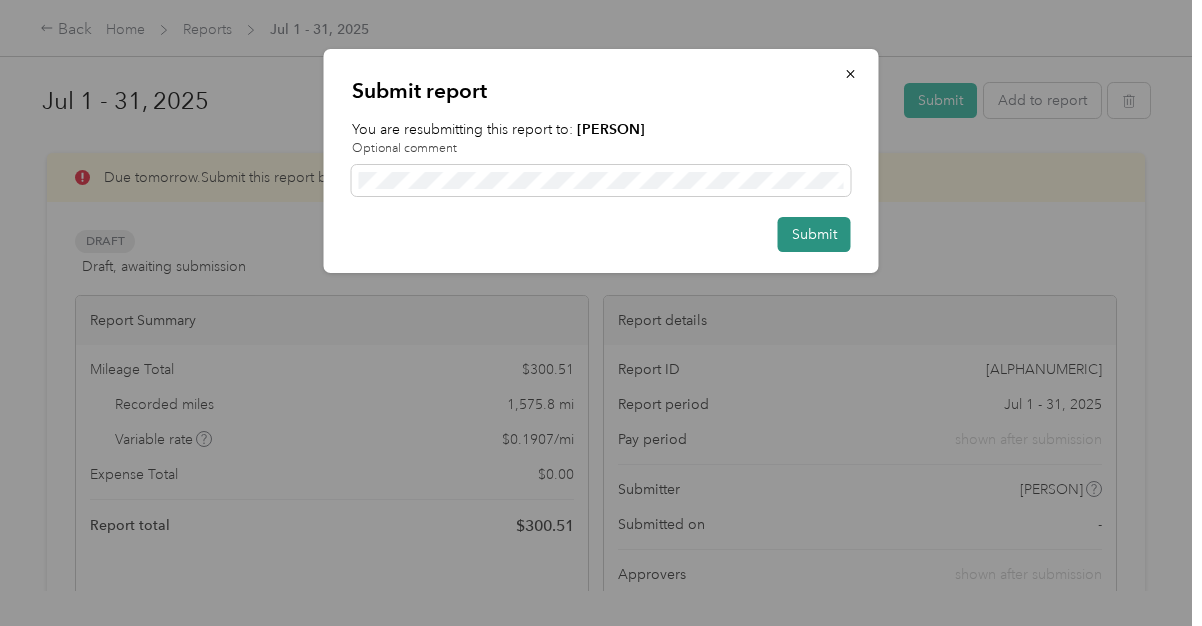 click on "Submit" at bounding box center [814, 234] 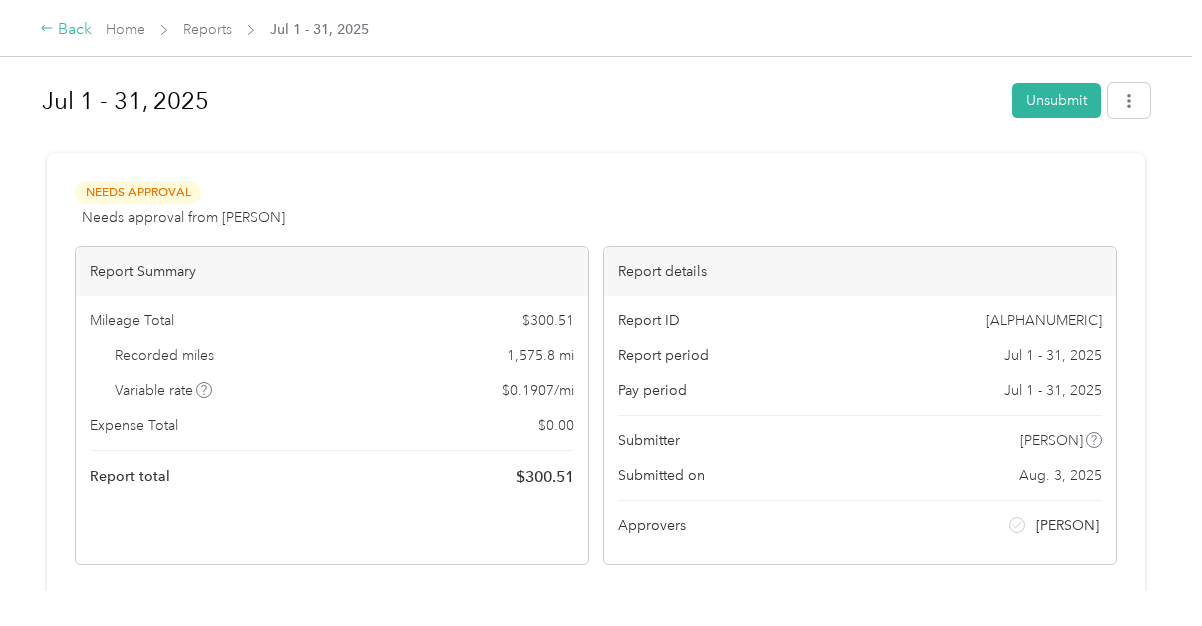 click on "Back" at bounding box center (66, 30) 